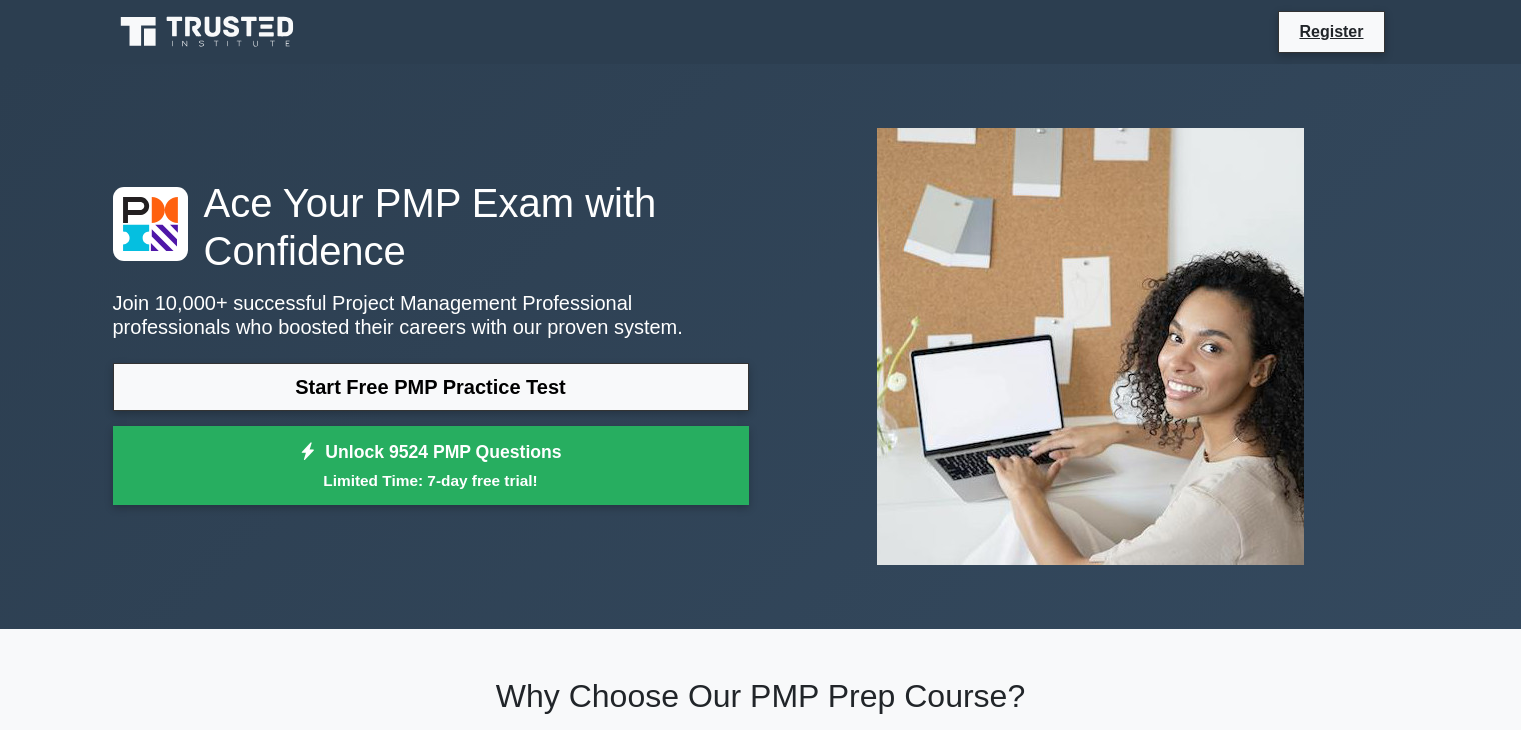 scroll, scrollTop: 0, scrollLeft: 0, axis: both 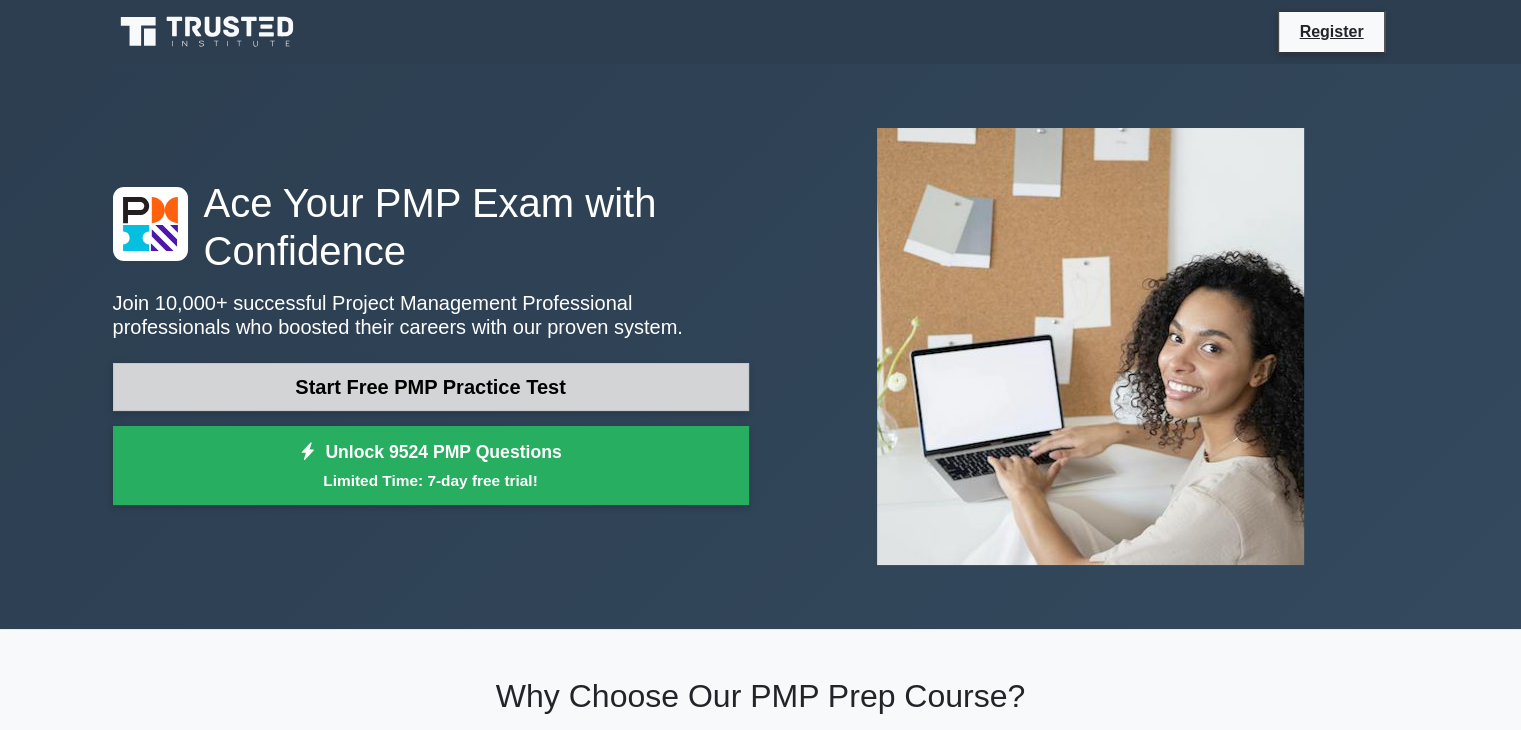 click on "Start Free PMP Practice Test" at bounding box center [431, 387] 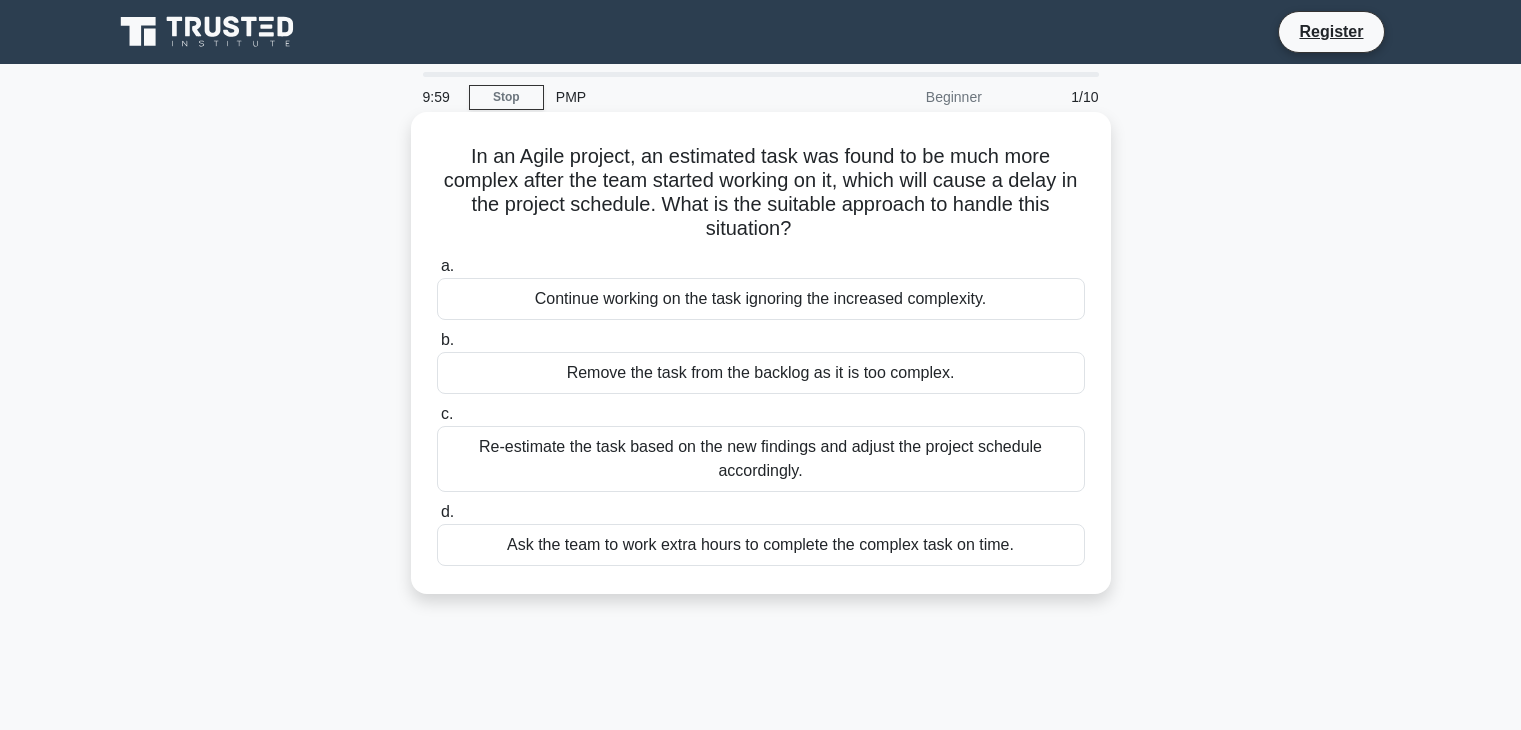 scroll, scrollTop: 0, scrollLeft: 0, axis: both 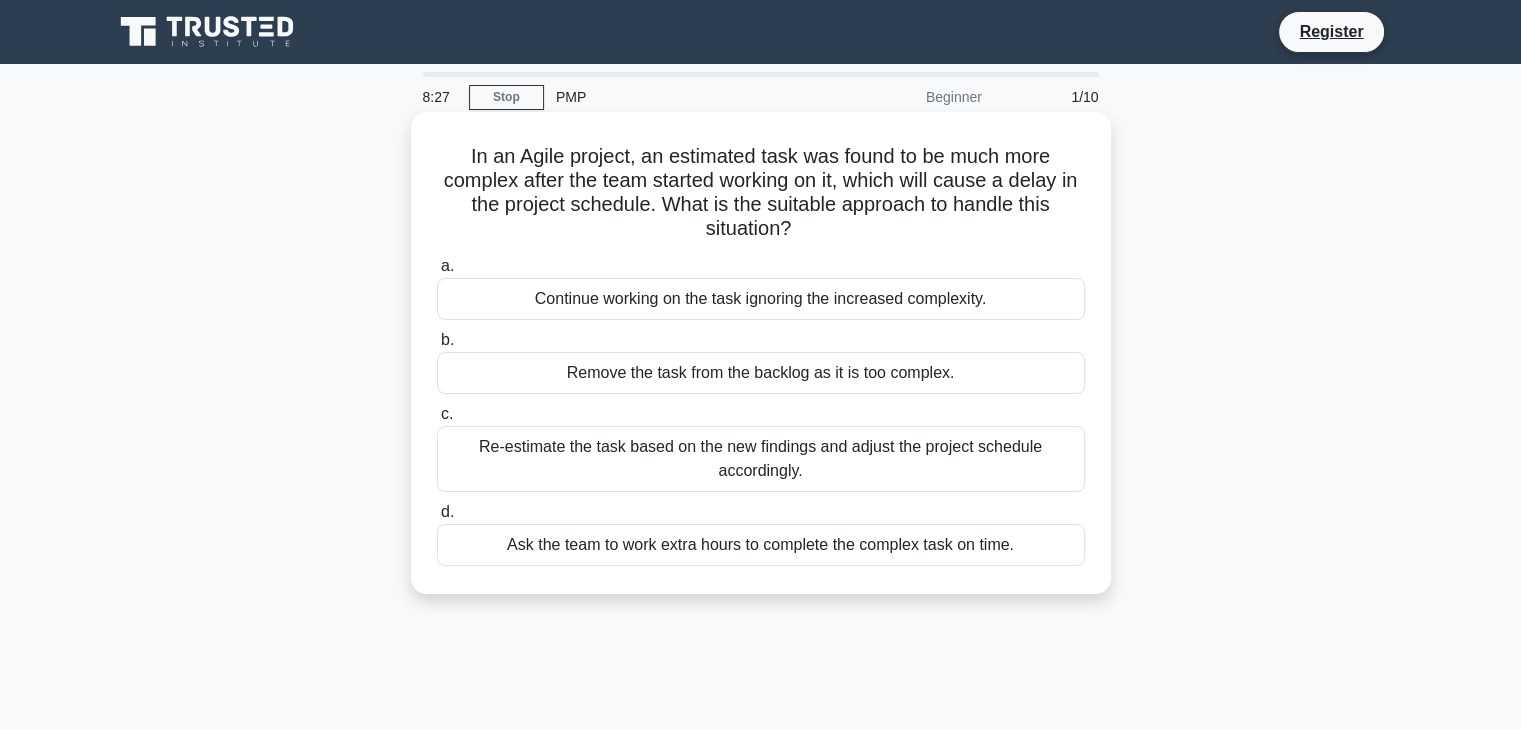 click on "Re-estimate the task based on the new findings and adjust the project schedule accordingly." at bounding box center (761, 459) 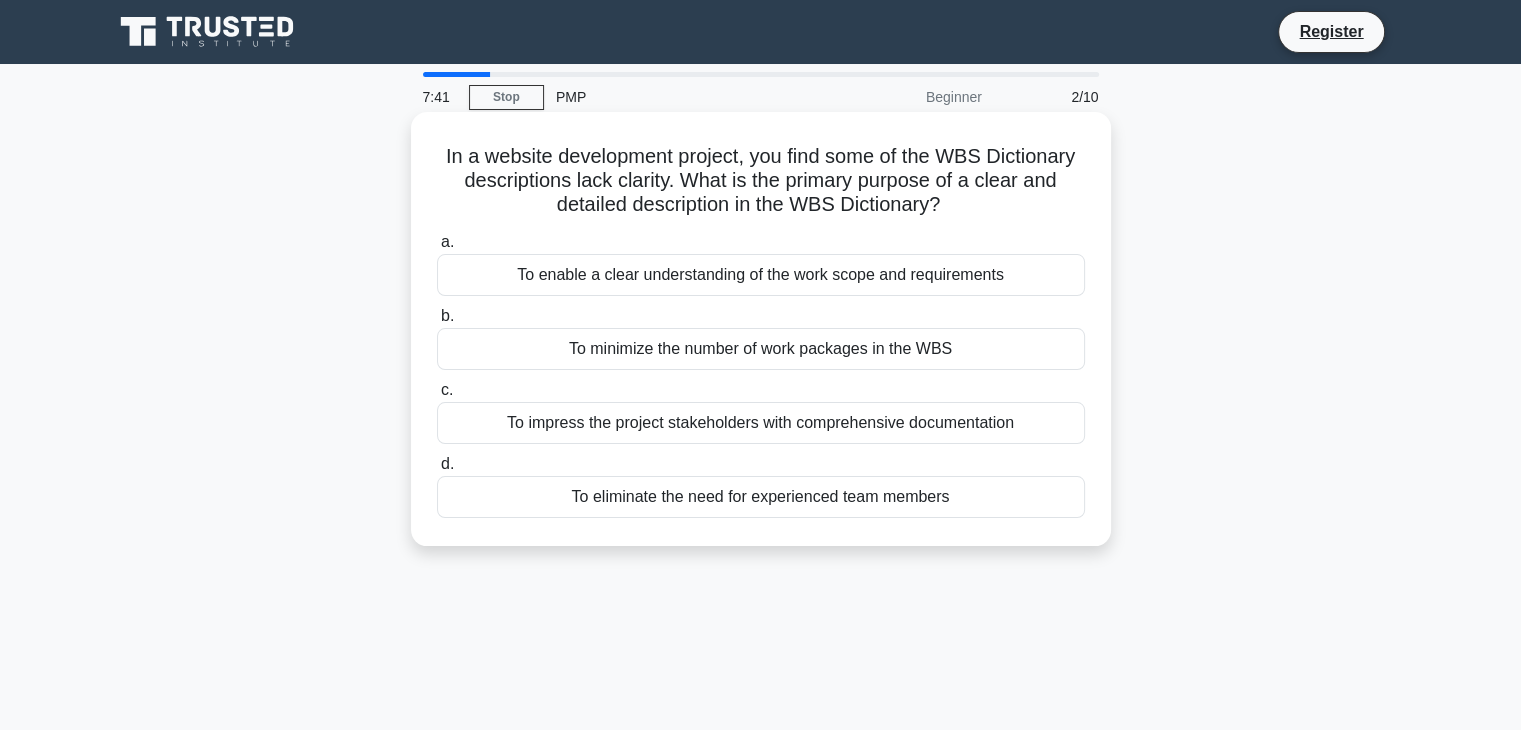 click on "To enable a clear understanding of the work scope and requirements" at bounding box center [761, 275] 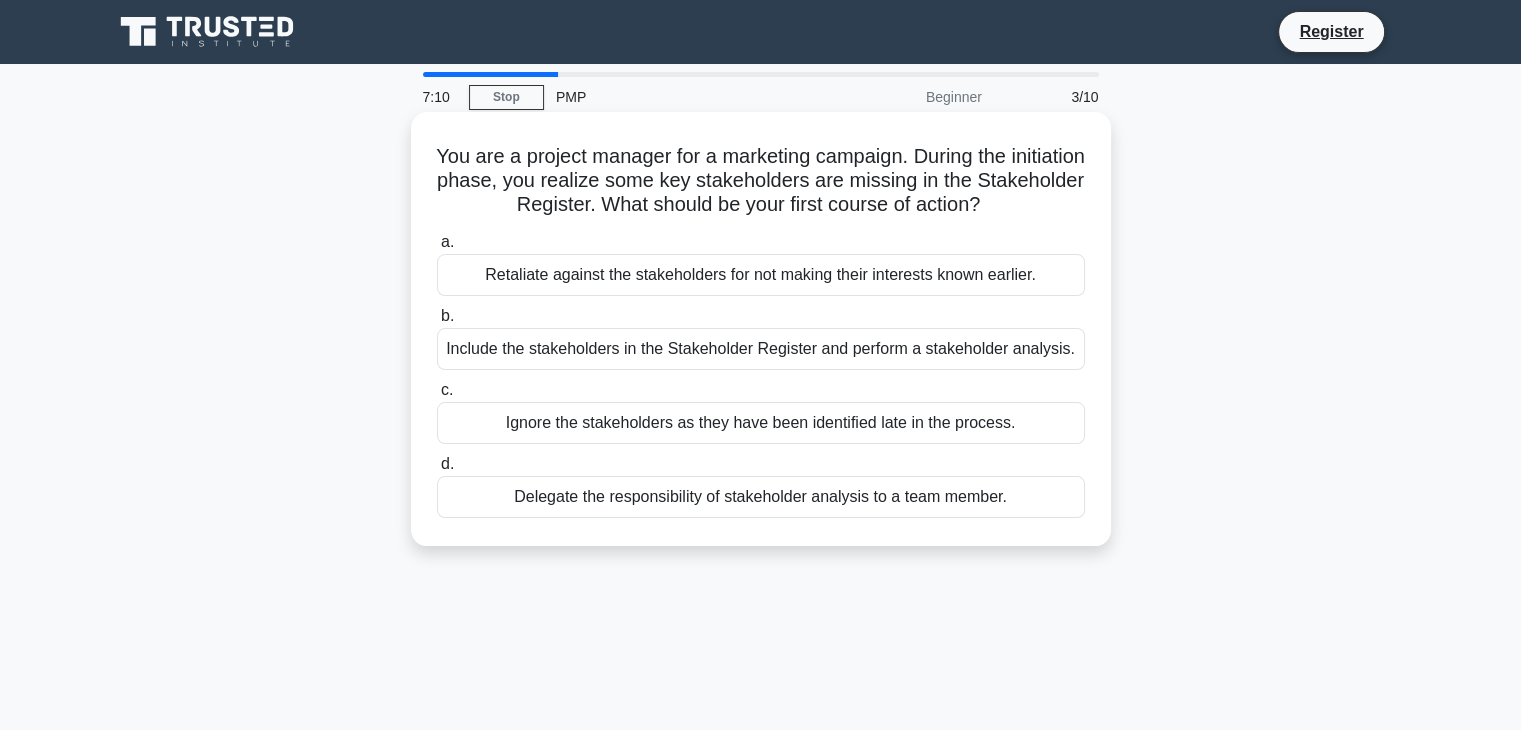 click on "Delegate the responsibility of stakeholder analysis to a team member." at bounding box center (761, 497) 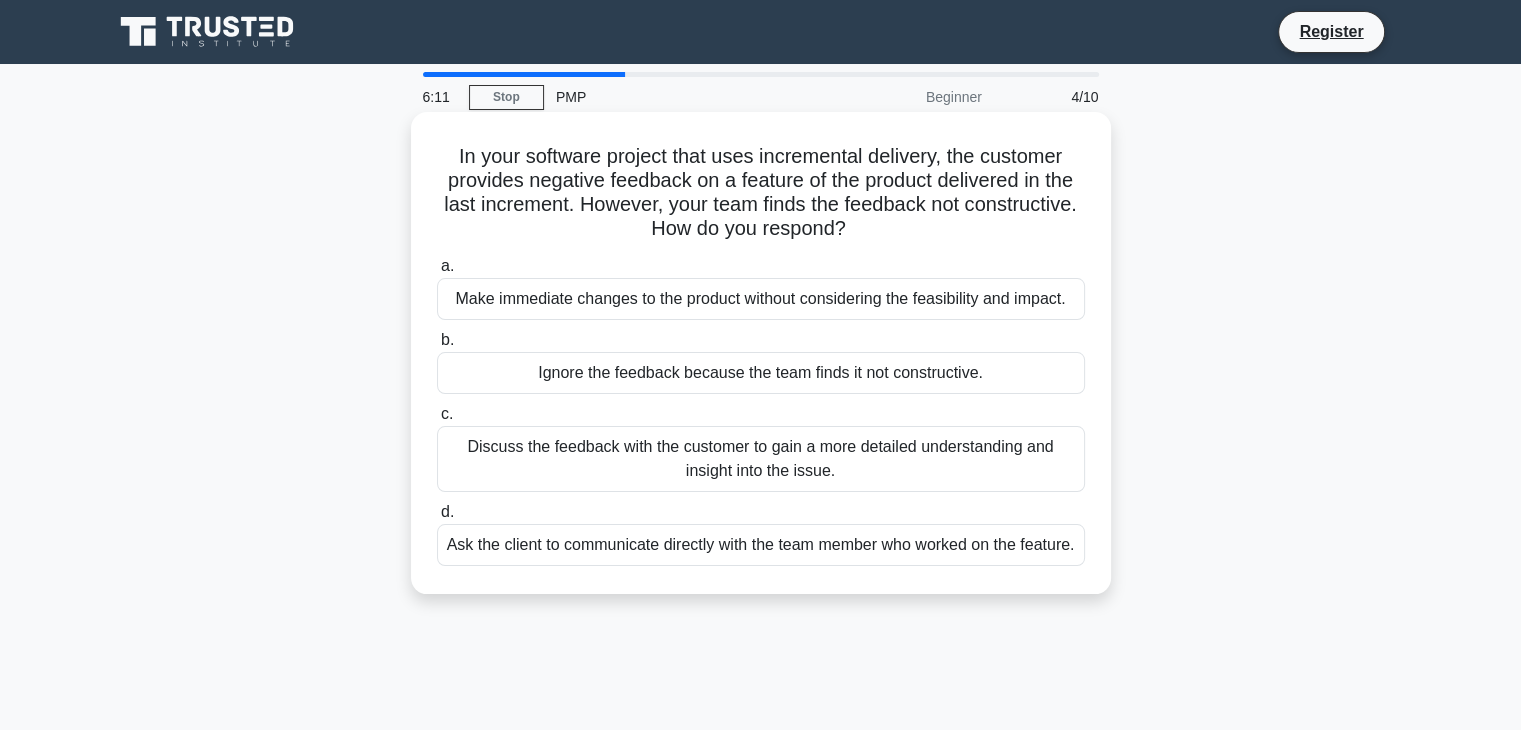 click on "Discuss the feedback with the customer to gain a more detailed understanding and insight into the issue." at bounding box center [761, 459] 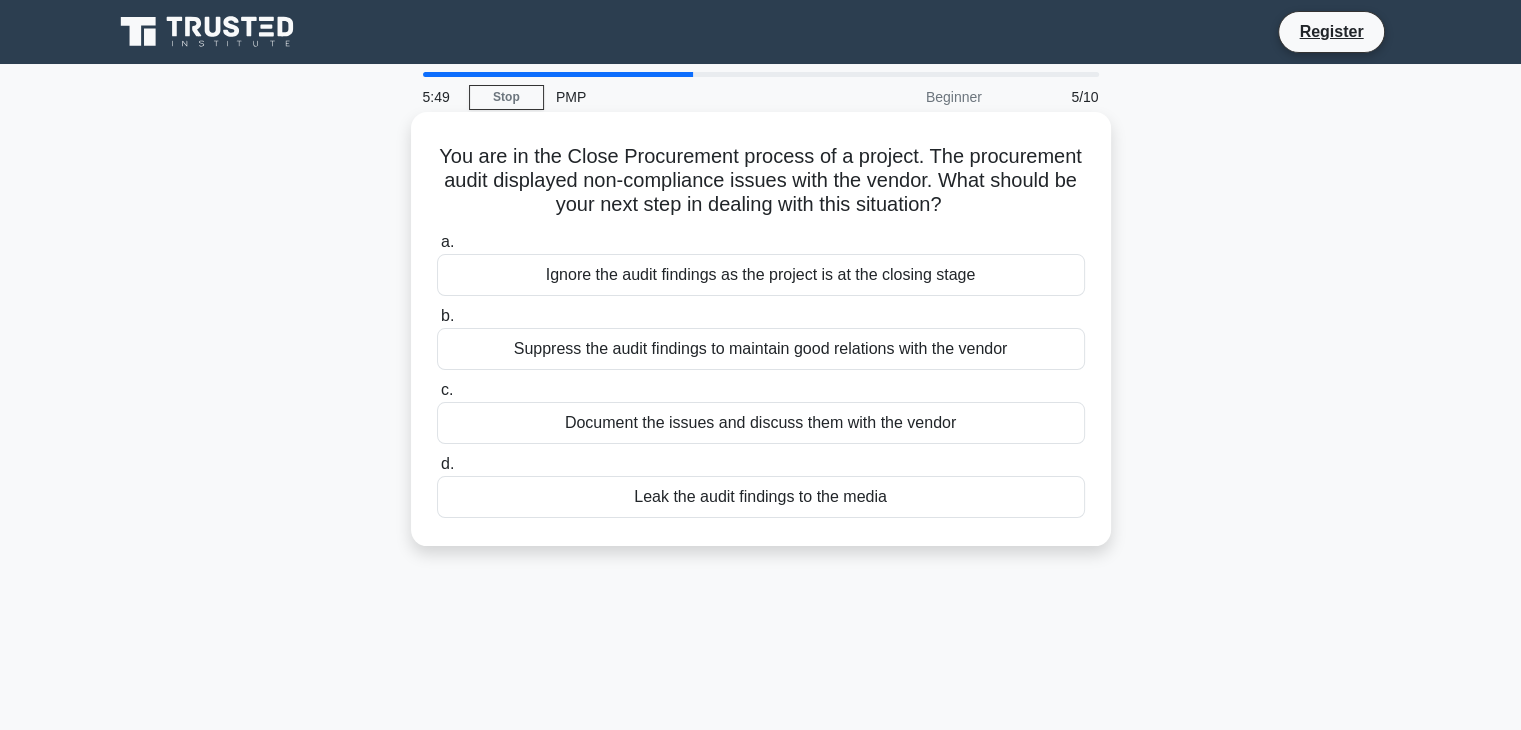 click on "Document the issues and discuss them with the vendor" at bounding box center (761, 423) 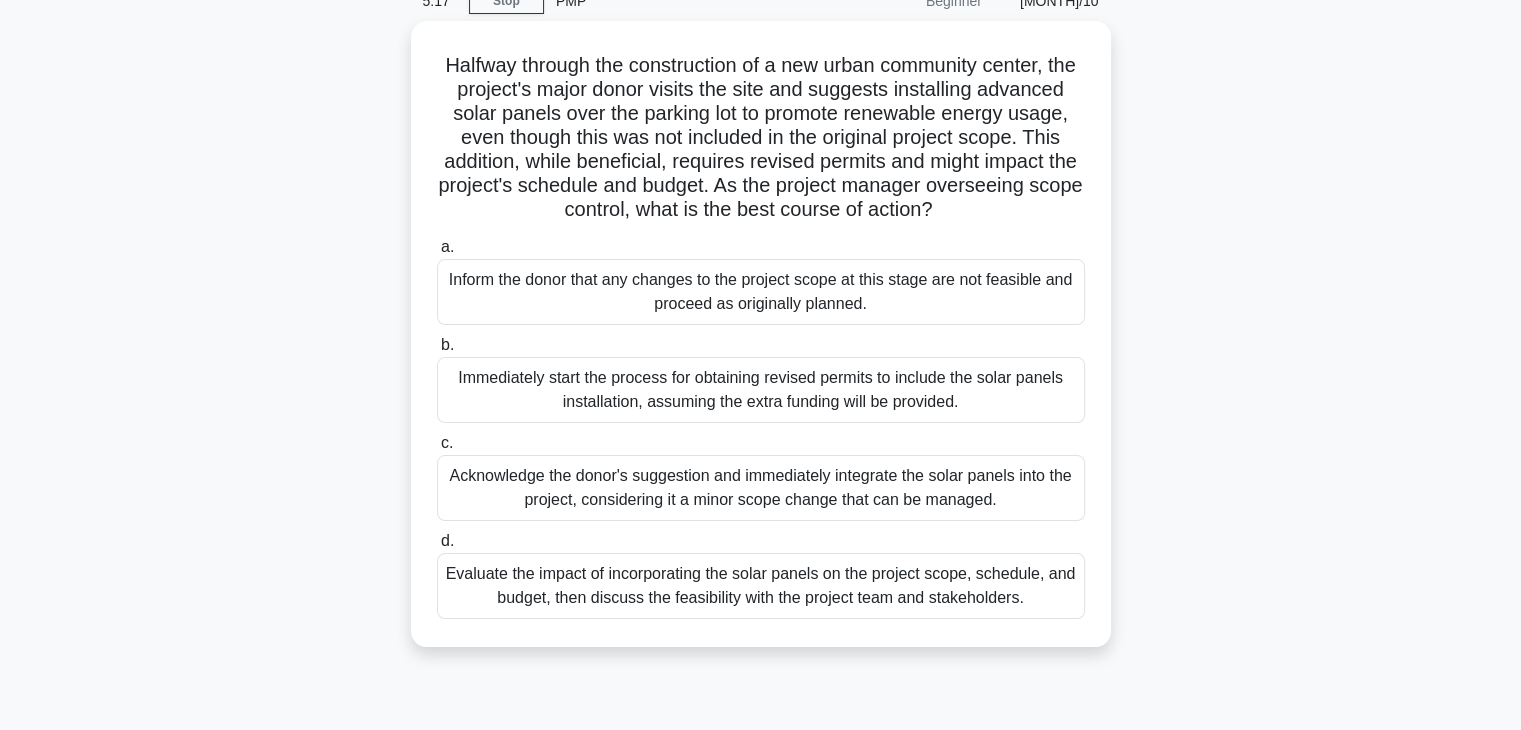 scroll, scrollTop: 104, scrollLeft: 0, axis: vertical 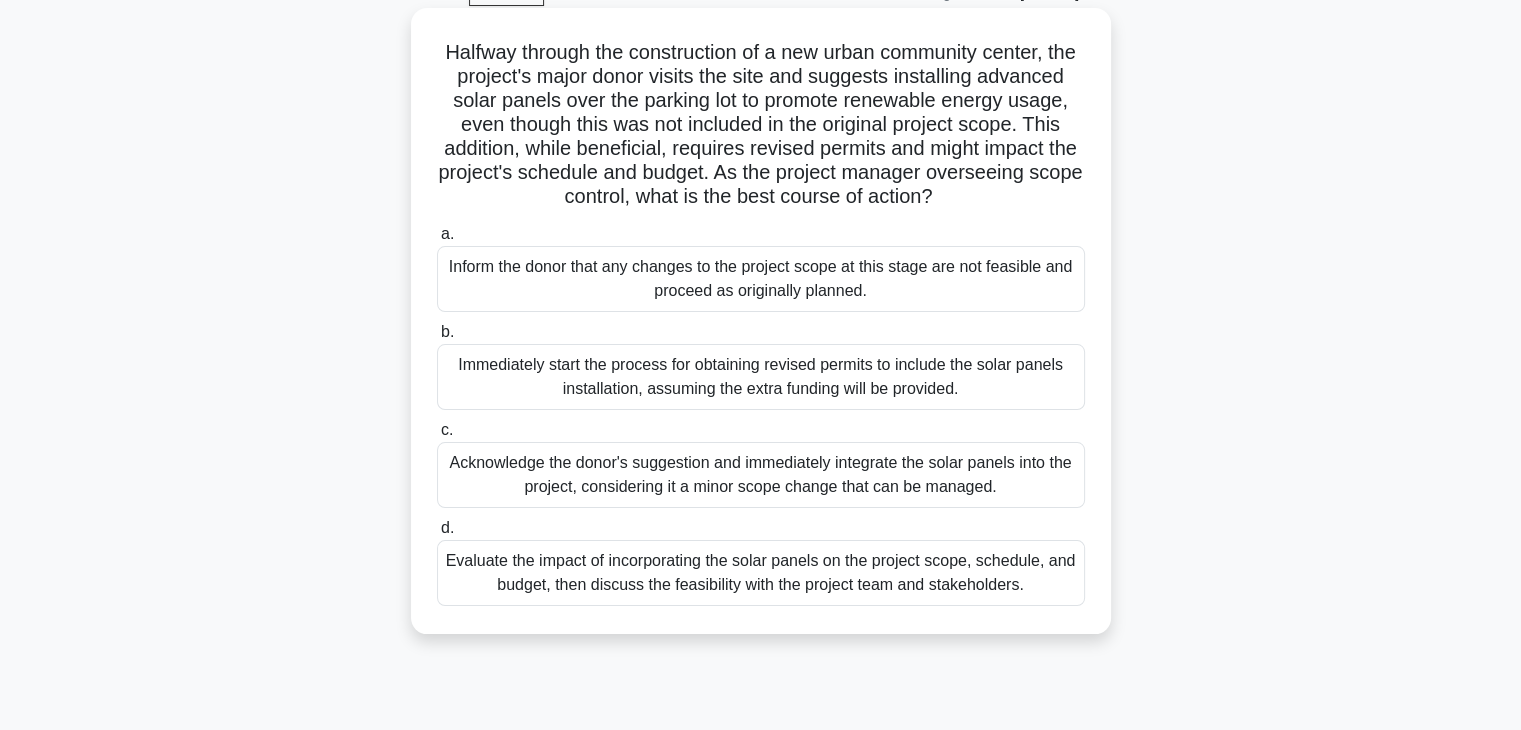 click on "Acknowledge the donor's suggestion and immediately integrate the solar panels into the project, considering it a minor scope change that can be managed." at bounding box center (761, 475) 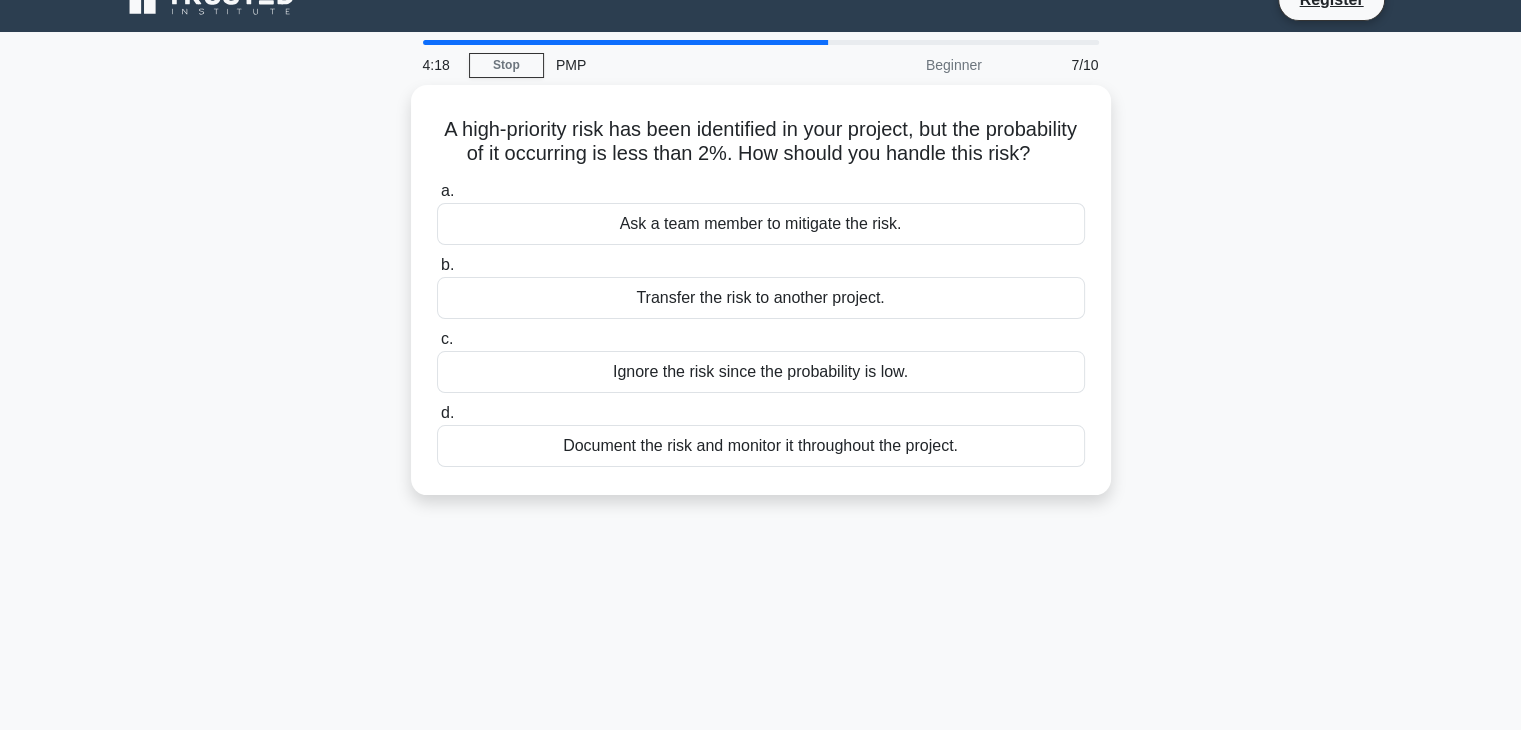 scroll, scrollTop: 0, scrollLeft: 0, axis: both 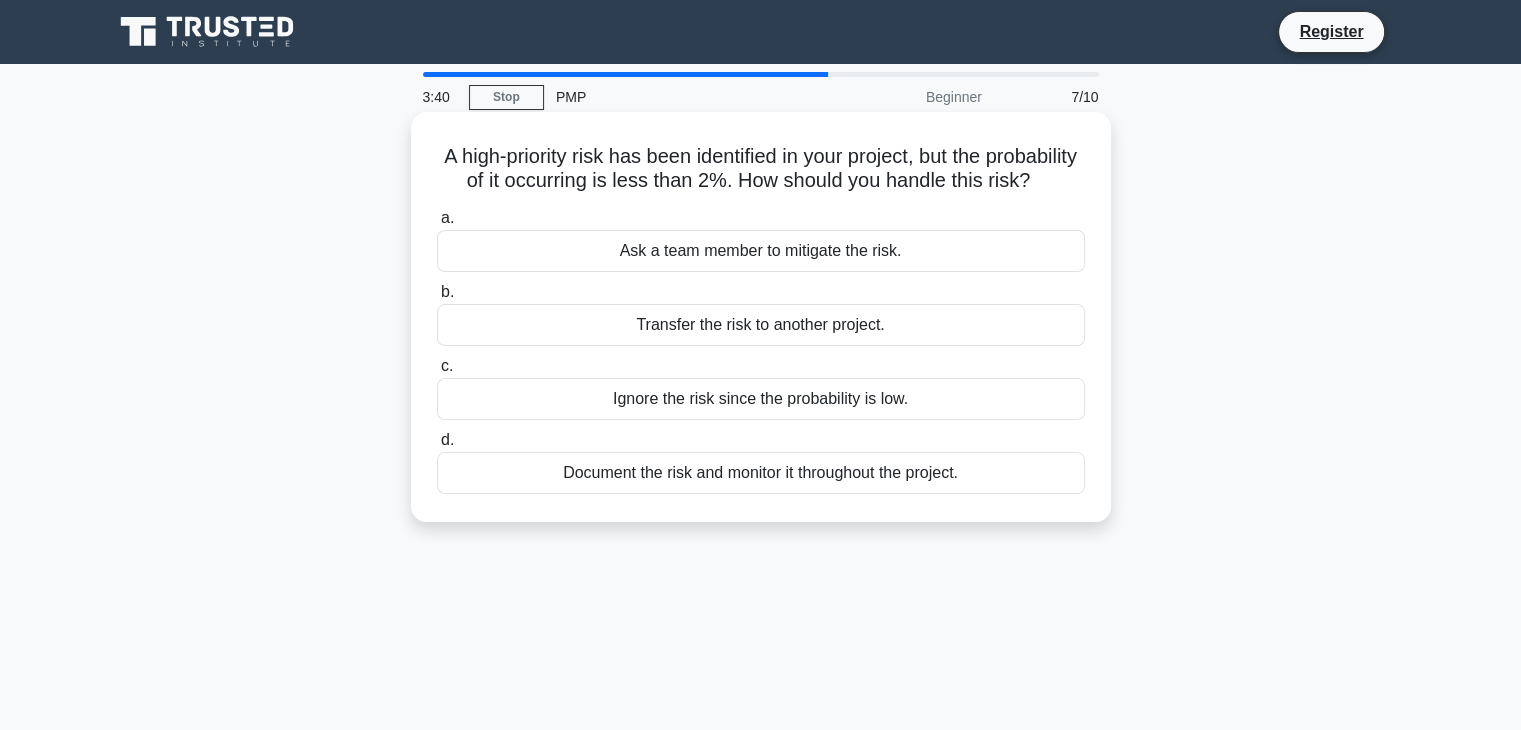 click on "Document the risk and monitor it throughout the project." at bounding box center [761, 473] 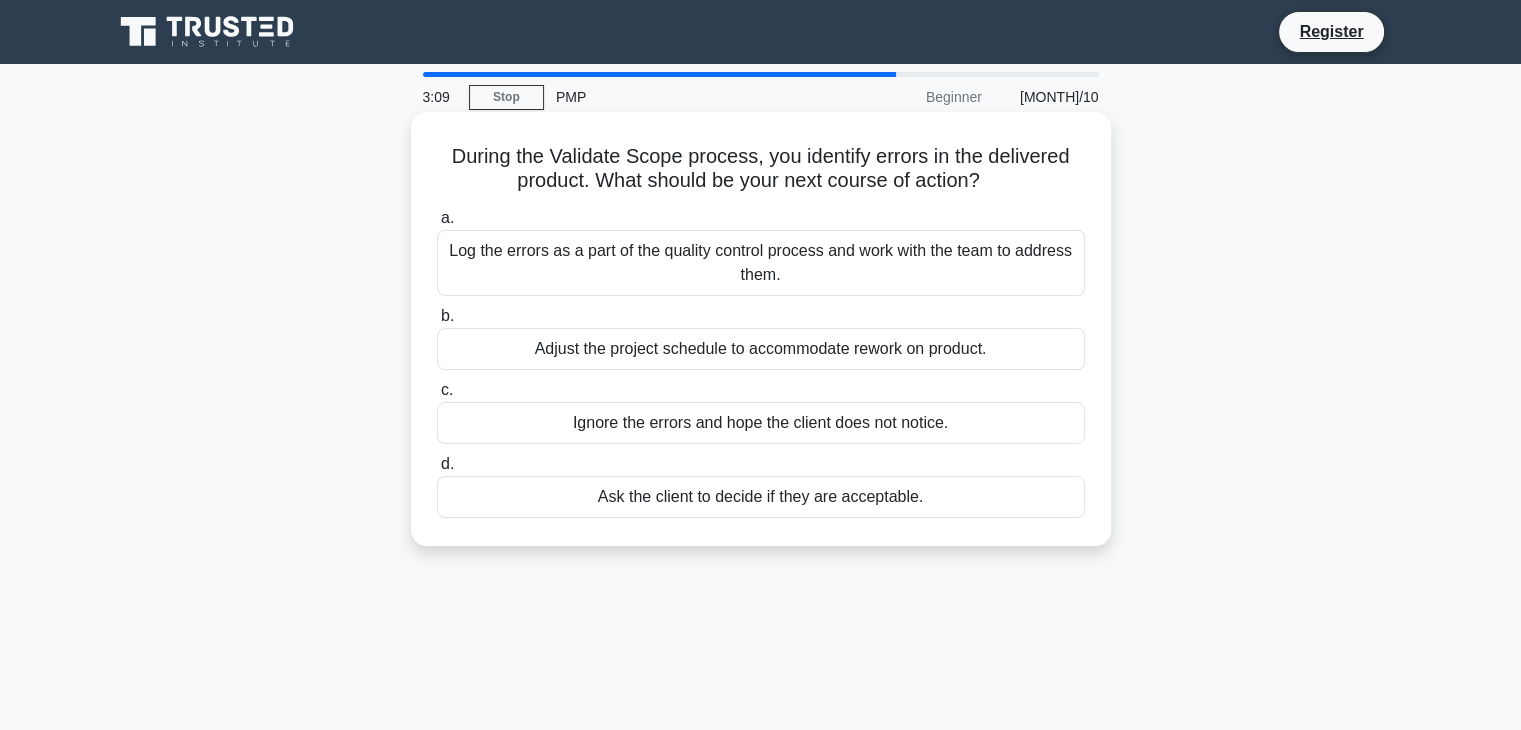 click on "Log the errors as a part of the quality control process and work with the team to address them." at bounding box center [761, 263] 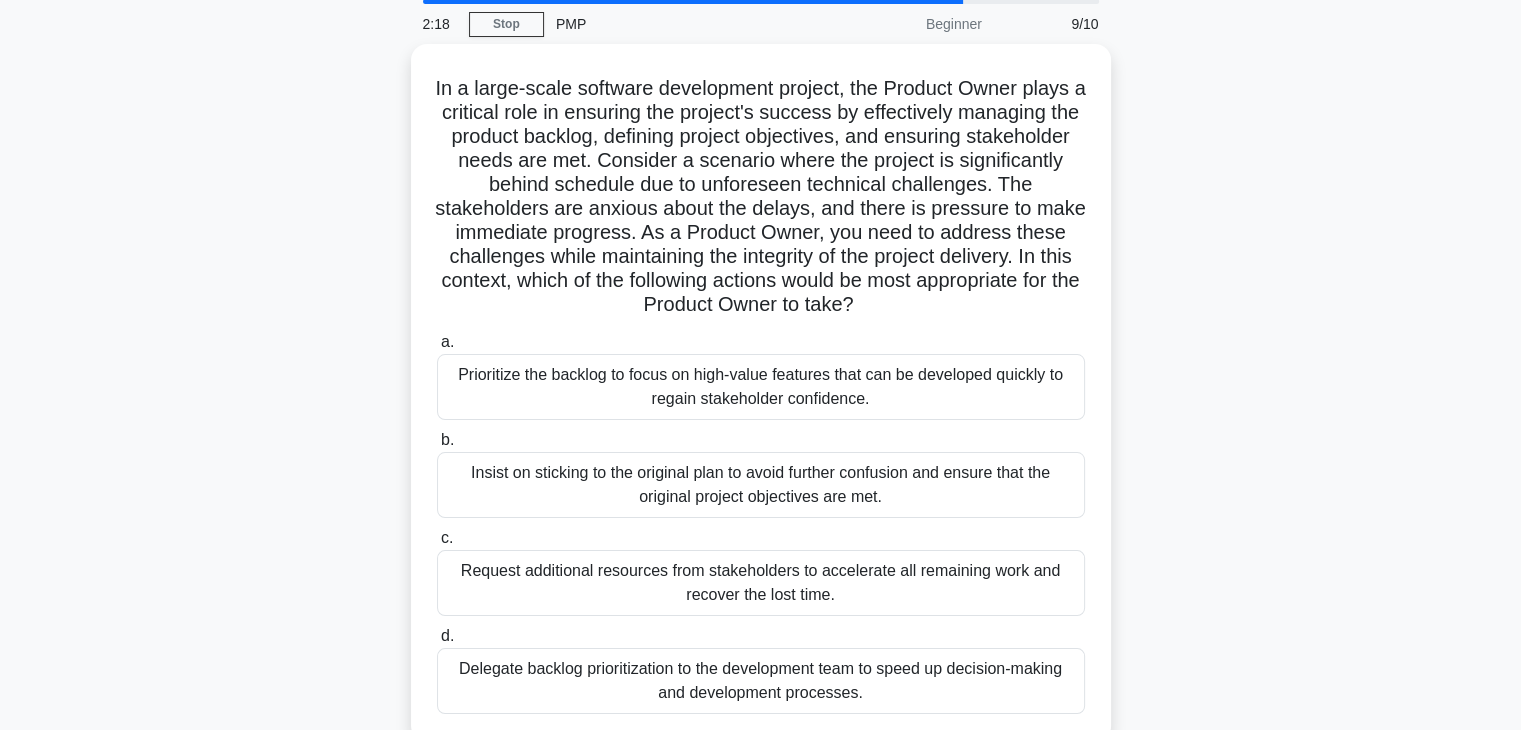 scroll, scrollTop: 69, scrollLeft: 0, axis: vertical 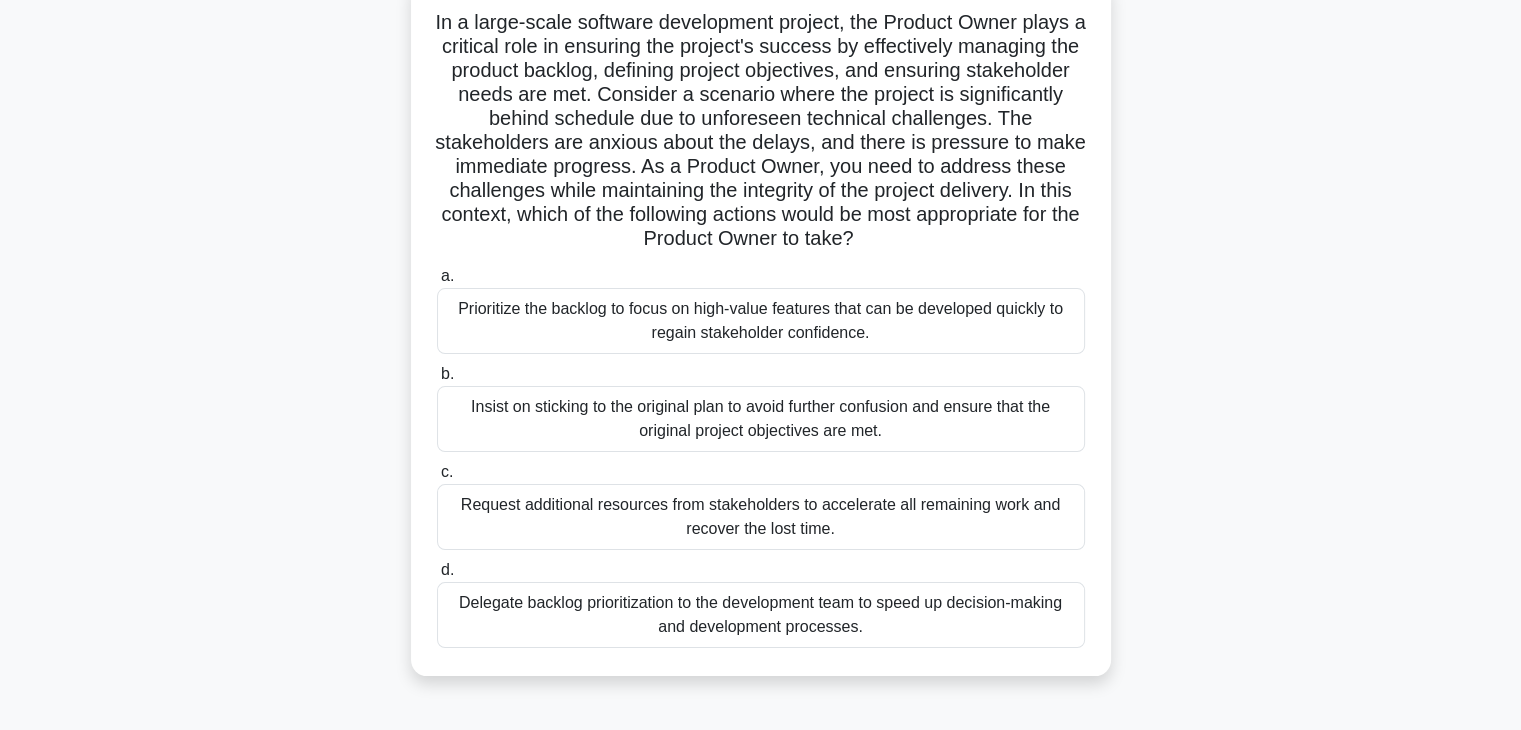 click on "Delegate backlog prioritization to the development team to speed up decision-making and development processes." at bounding box center [761, 615] 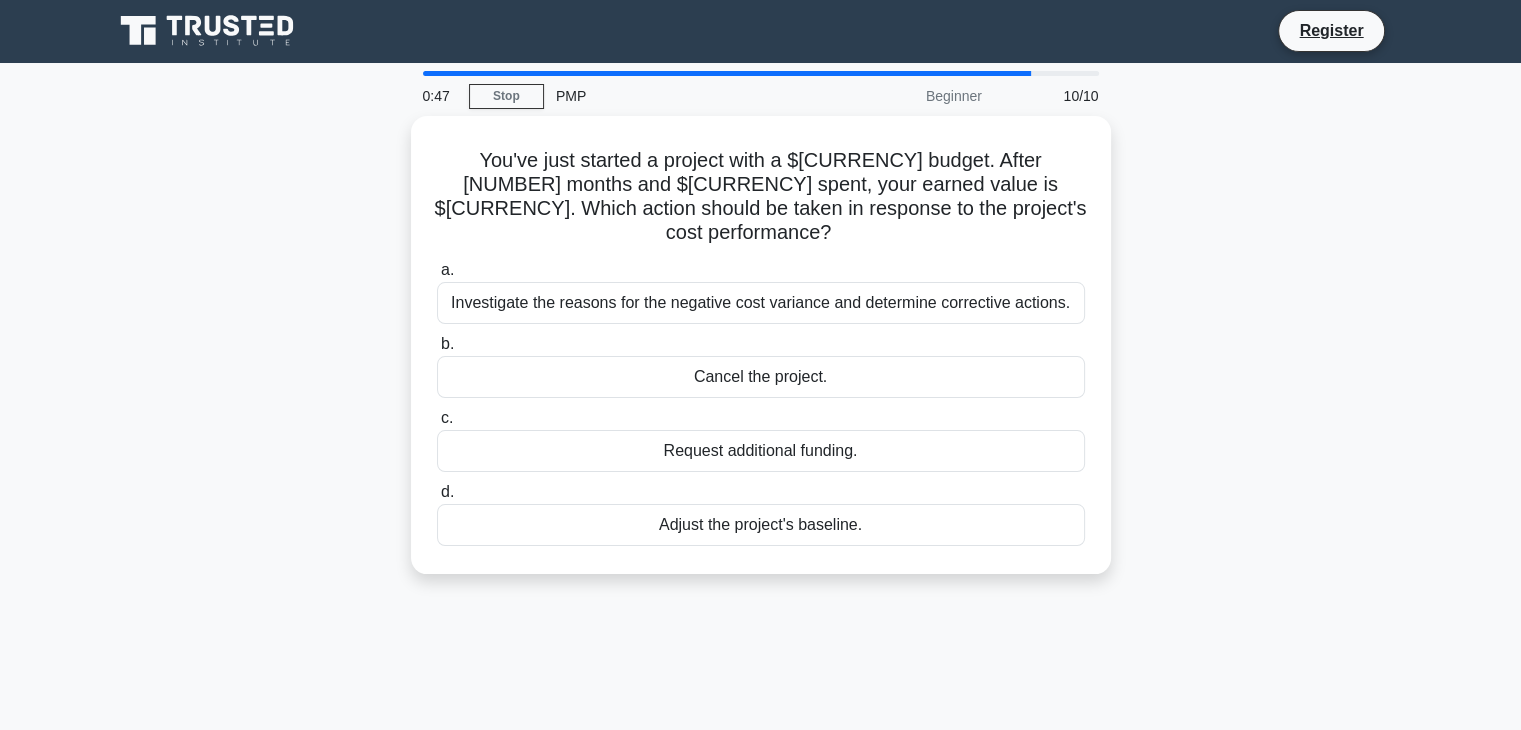 scroll, scrollTop: 0, scrollLeft: 0, axis: both 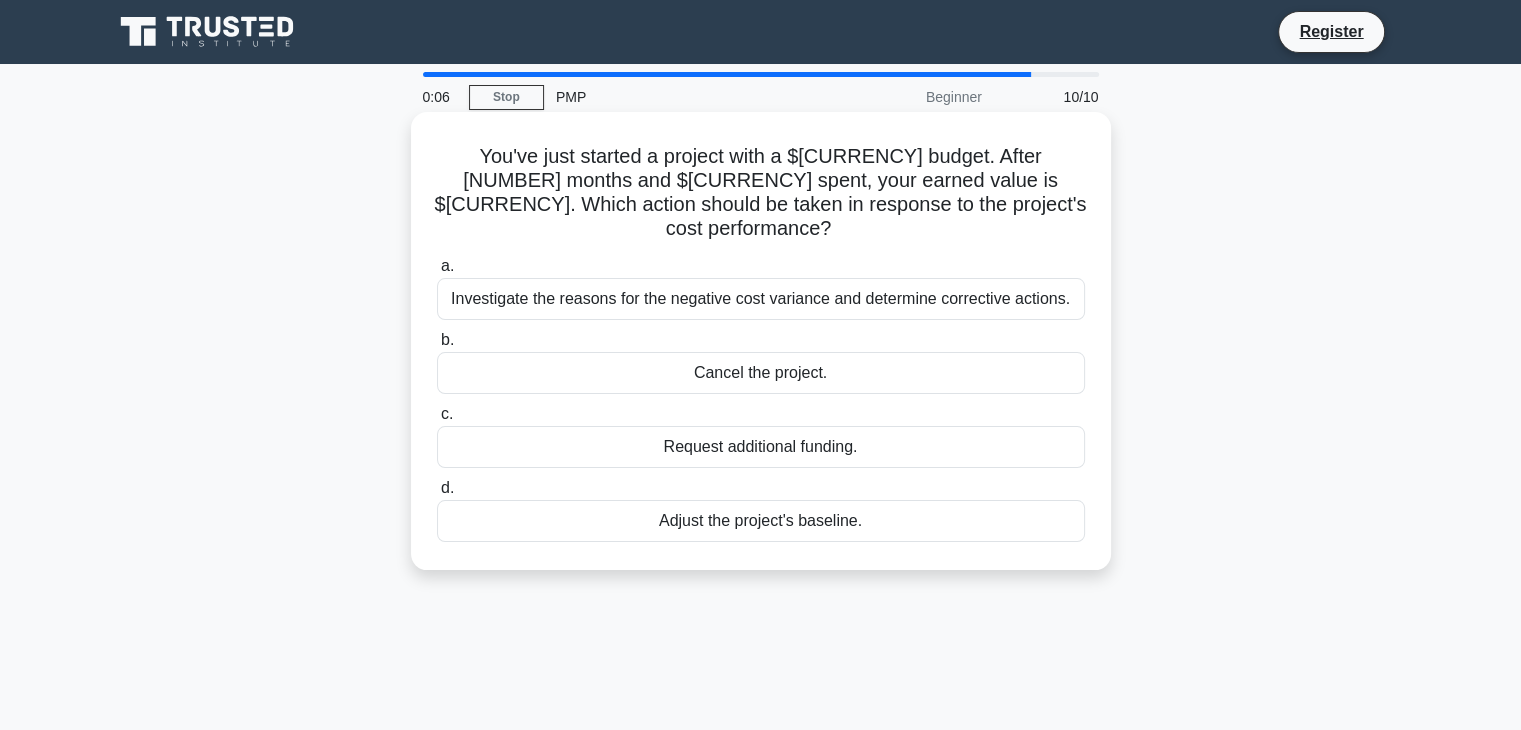 click on "Investigate the reasons for the negative cost variance and determine corrective actions." at bounding box center (761, 299) 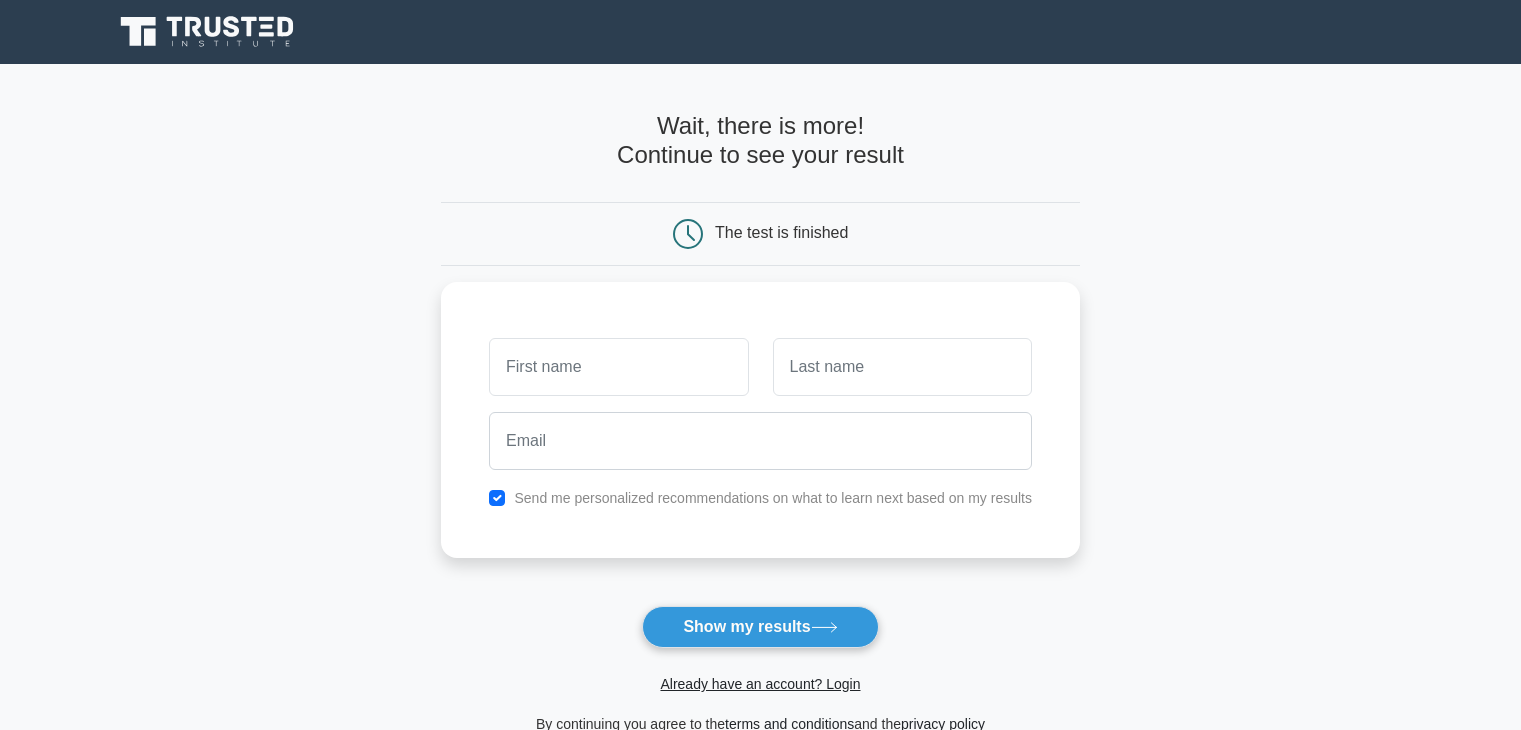 scroll, scrollTop: 0, scrollLeft: 0, axis: both 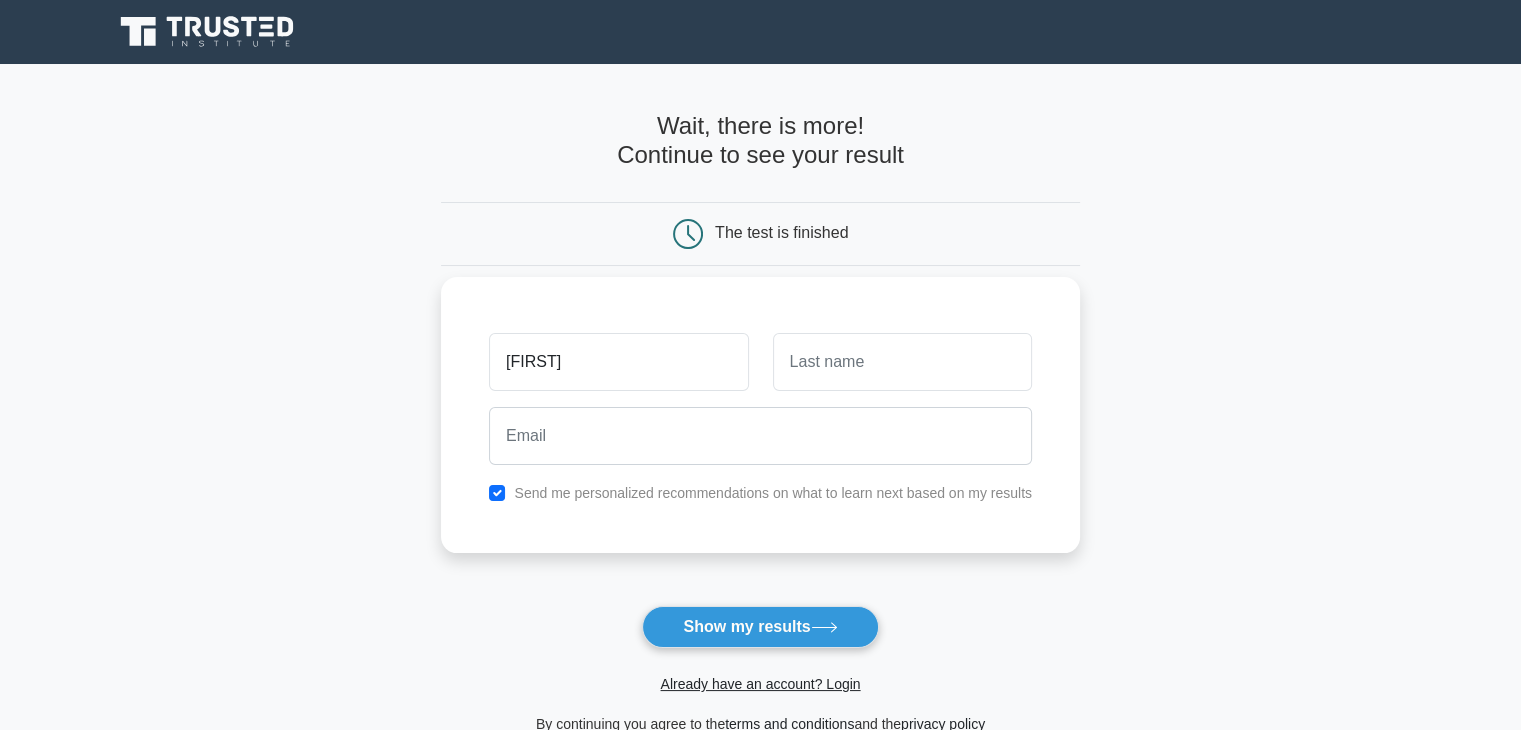 type on "[FIRST]" 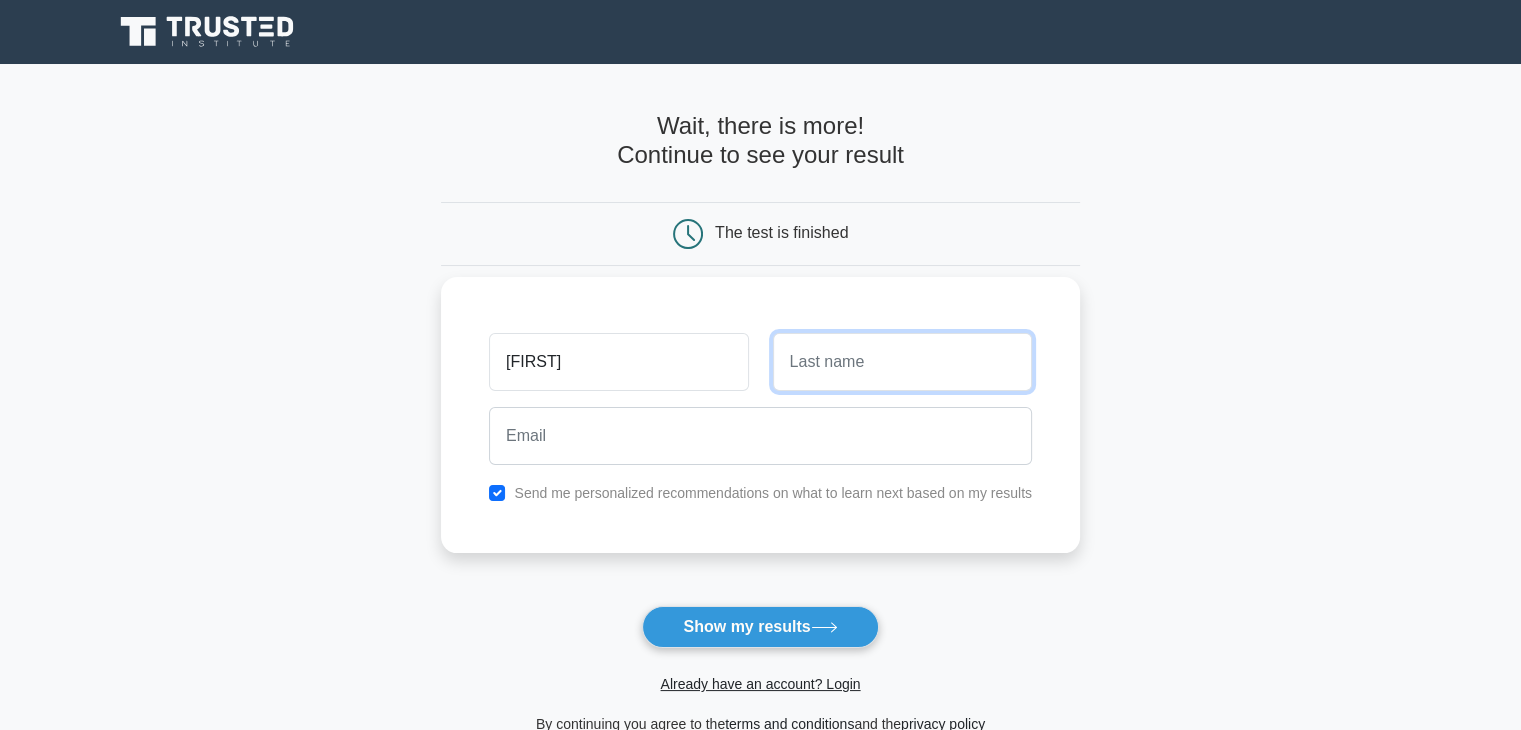 click at bounding box center [902, 362] 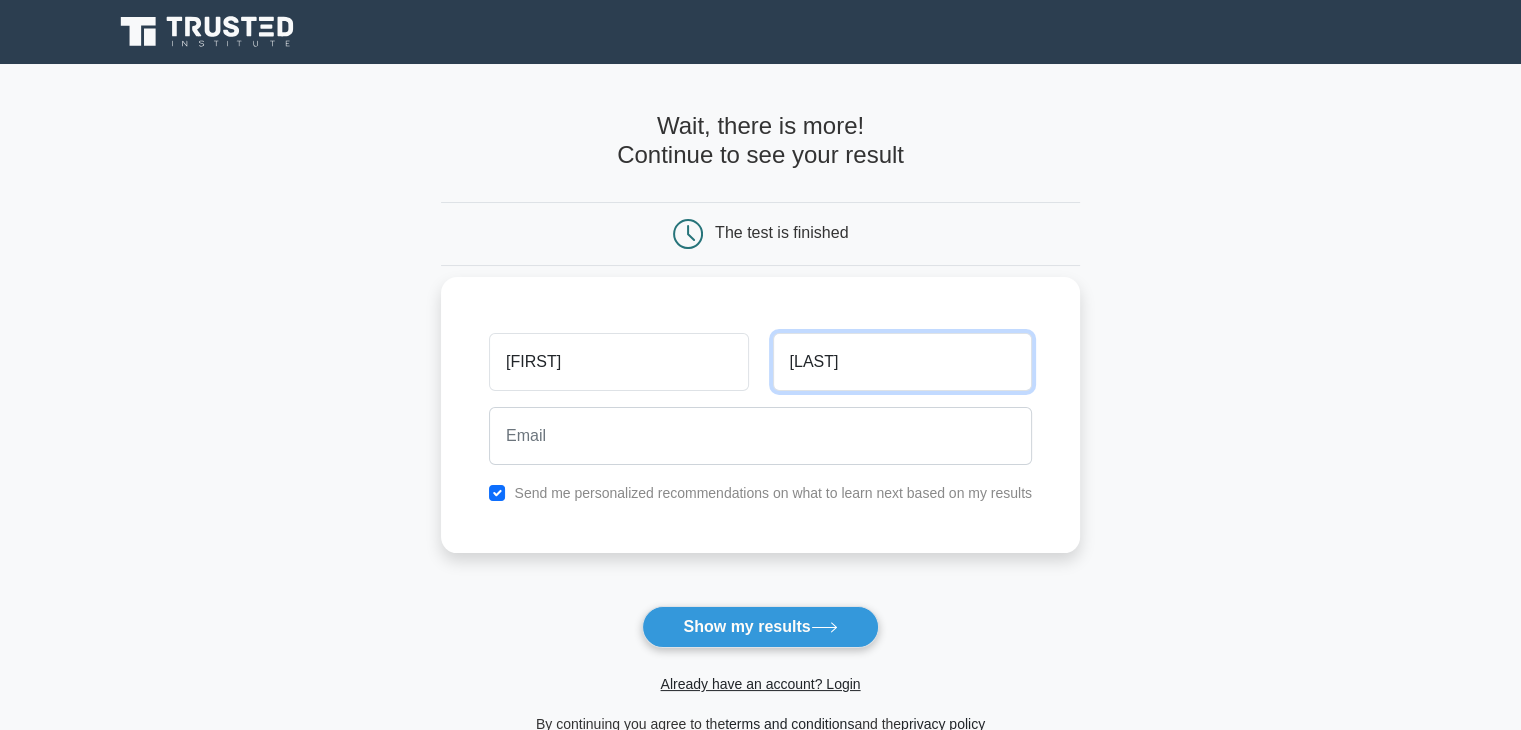 type on "[LAST]" 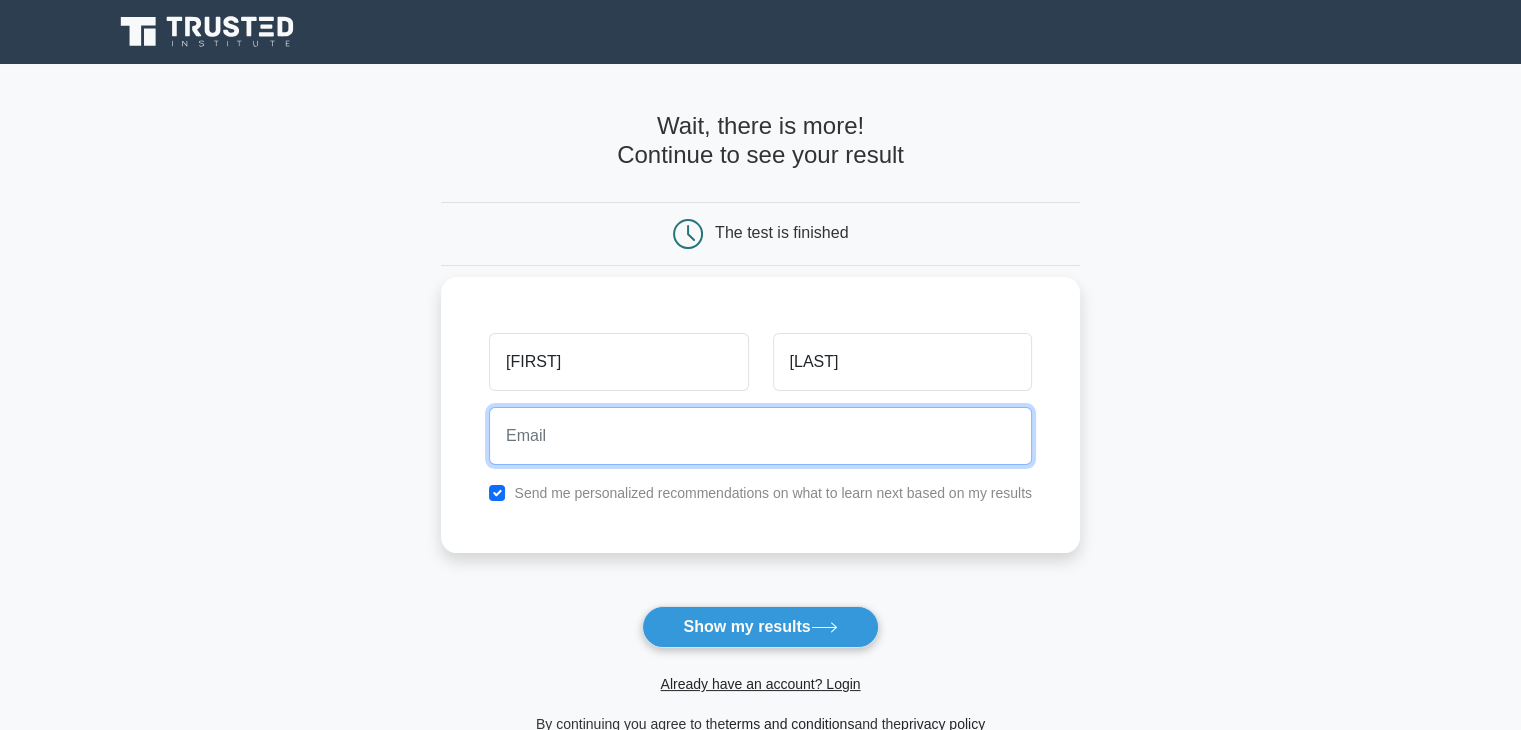 click at bounding box center [760, 436] 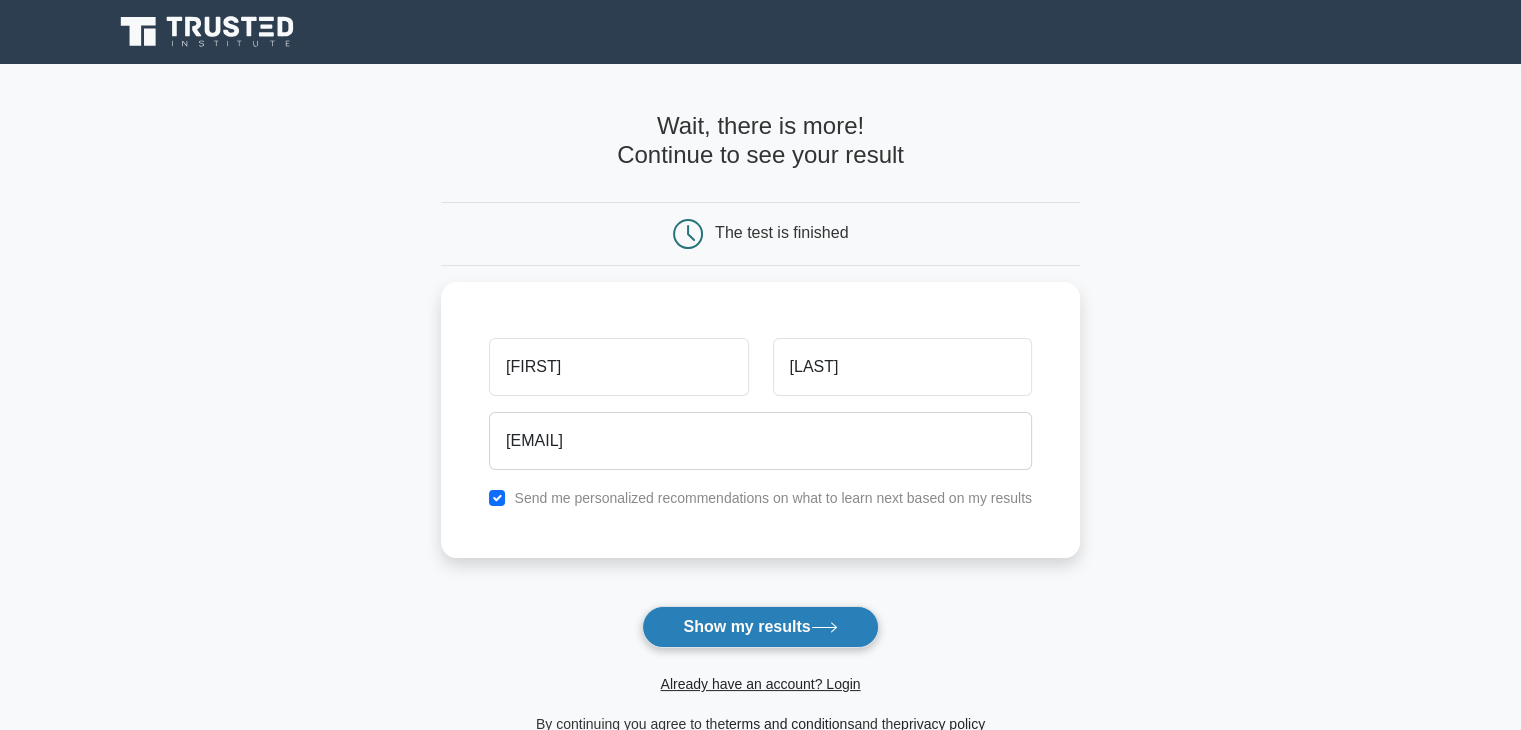 click on "Show my results" at bounding box center [760, 627] 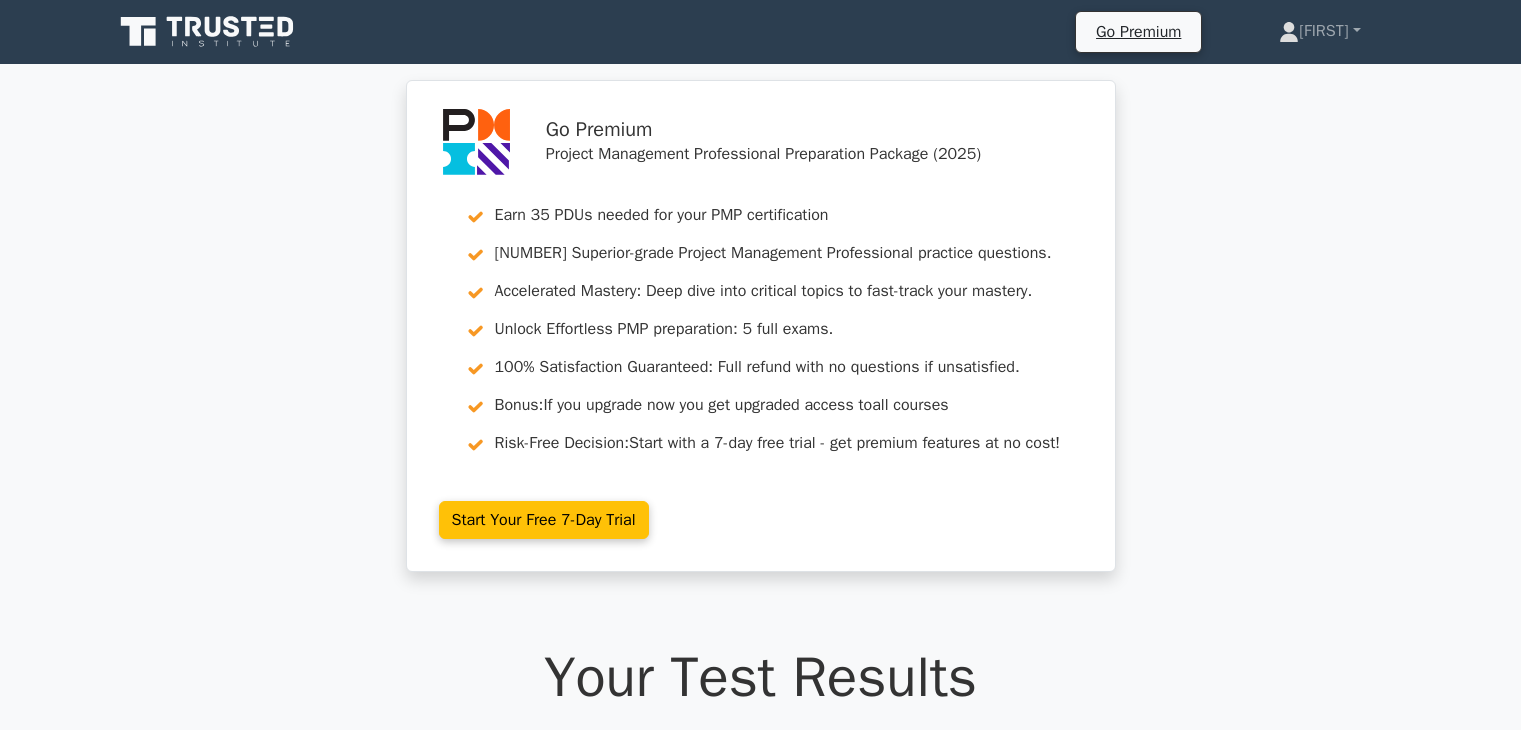 scroll, scrollTop: 0, scrollLeft: 0, axis: both 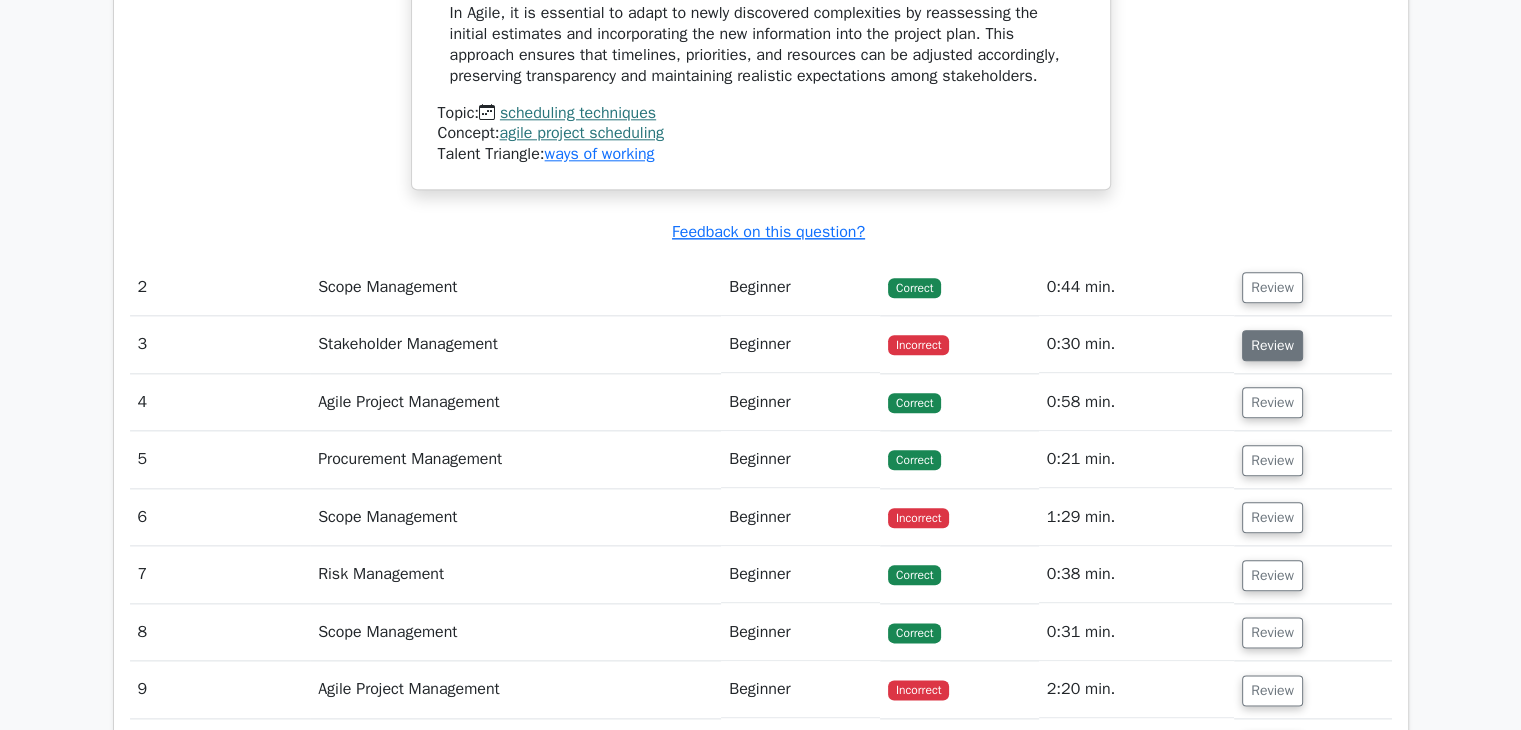 click on "Review" at bounding box center (1272, 345) 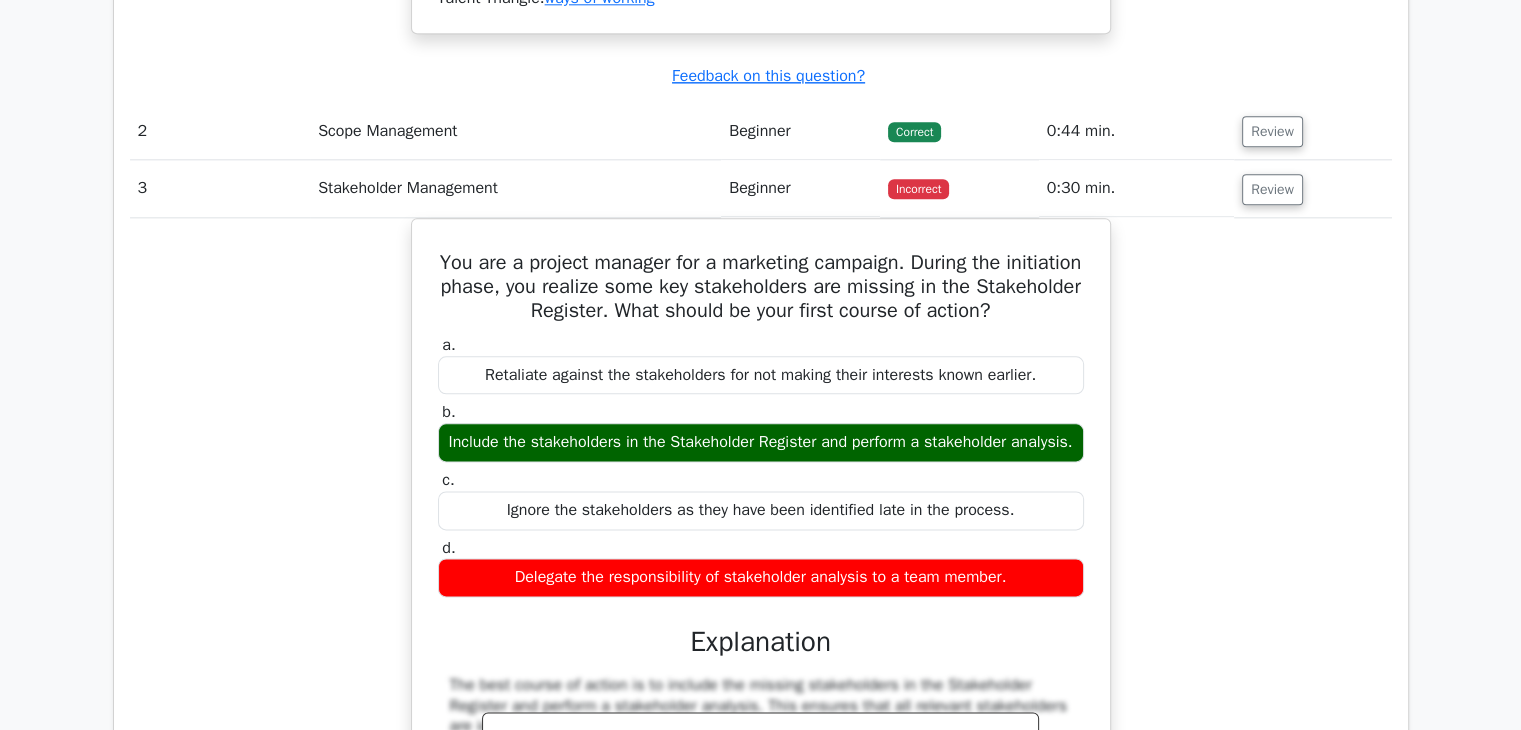 scroll, scrollTop: 2460, scrollLeft: 0, axis: vertical 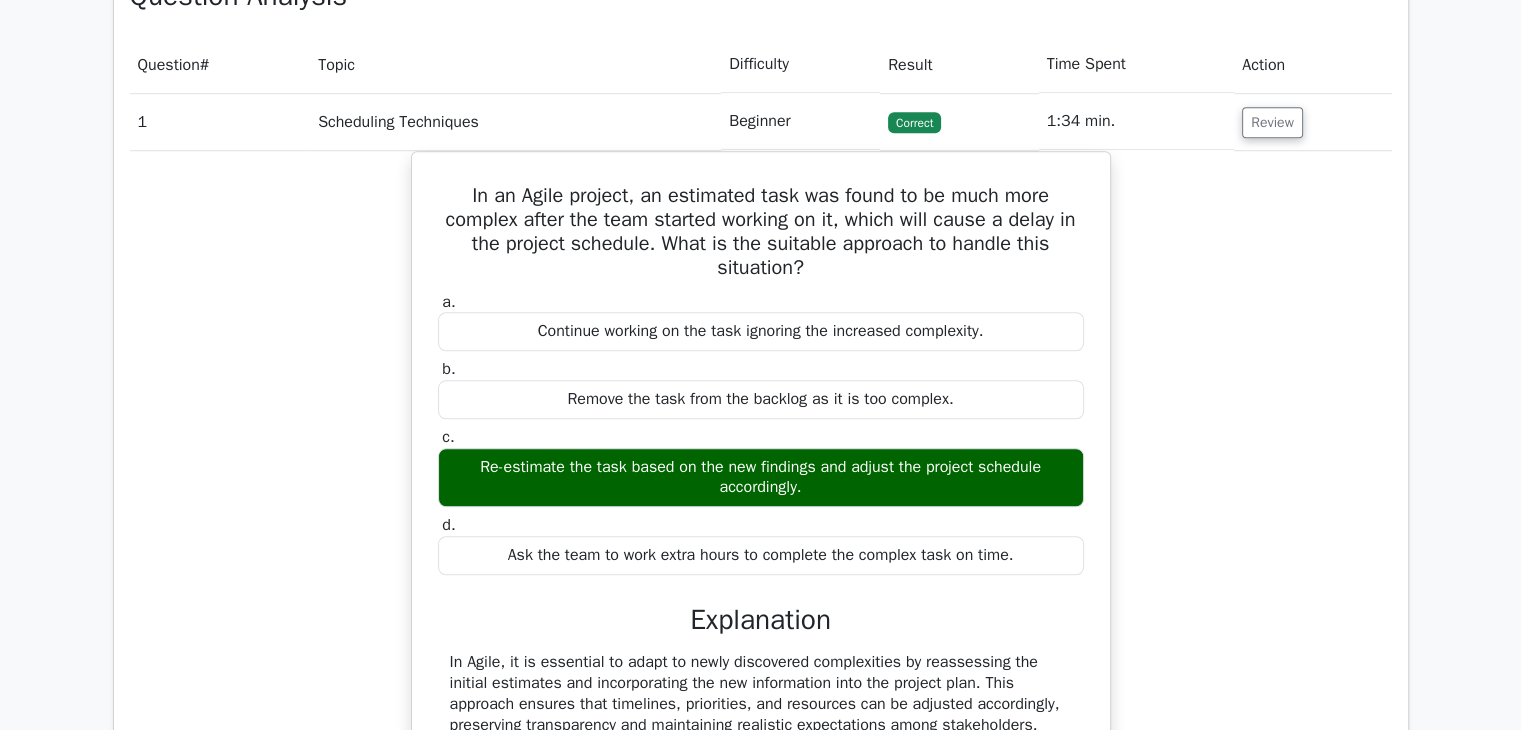 click on "Go Premium
Project Management Professional Preparation Package (2025)
Earn 35 PDUs needed for your PMP certification
12955 Superior-grade  Project Management Professional practice questions.
Accelerated Mastery: Deep dive into critical topics to fast-track your mastery.
Unlock Effortless PMP preparation: 5 full exams.
100% Satisfaction Guaranteed: Full refund with no questions if unsatisfied.
Bonus: all courses" at bounding box center (760, 738) 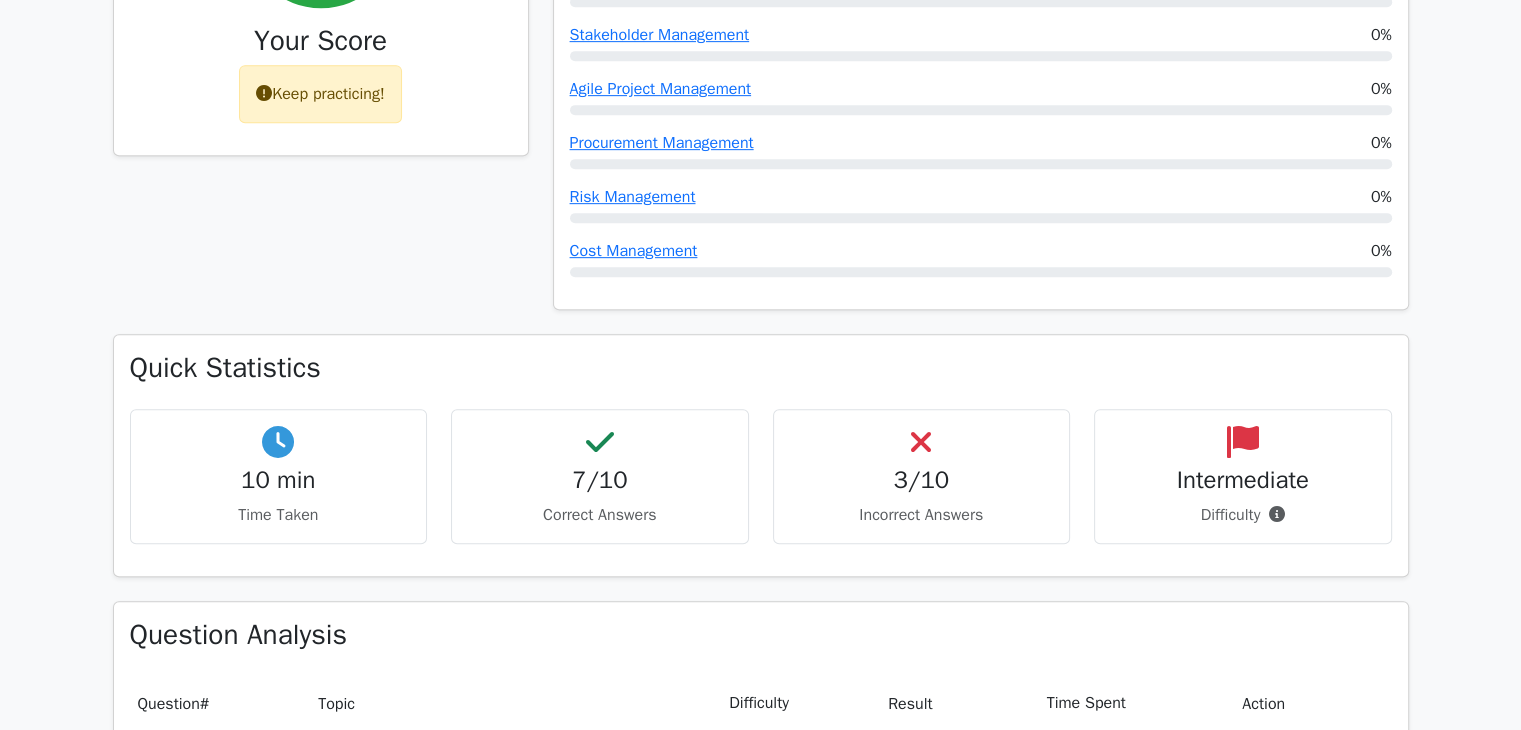 scroll, scrollTop: 327, scrollLeft: 0, axis: vertical 